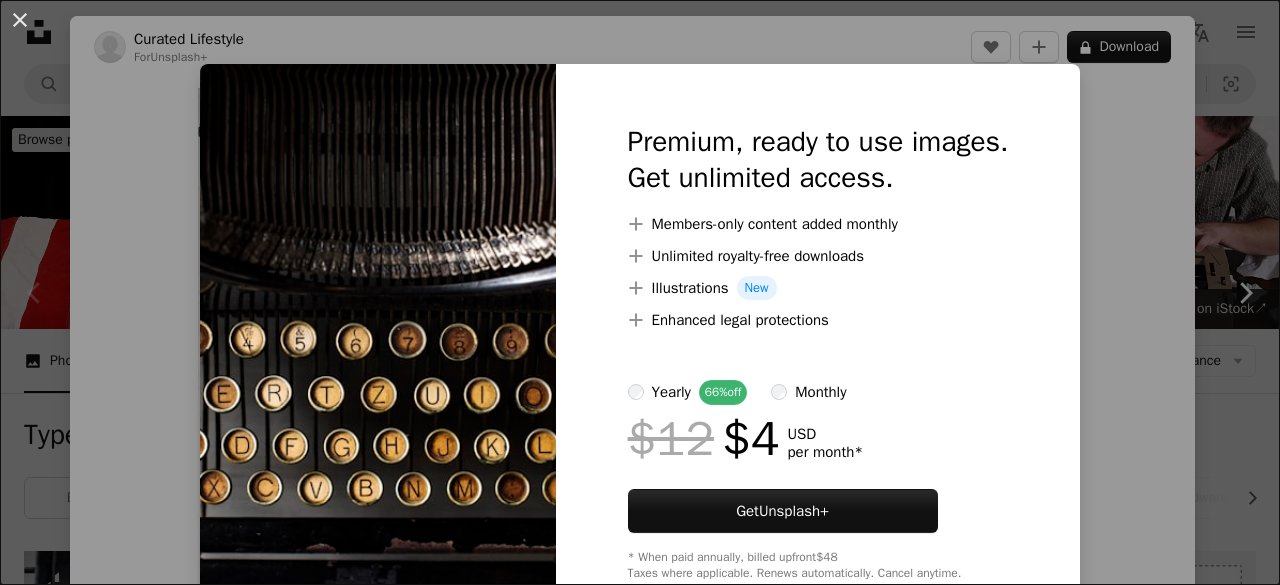scroll, scrollTop: 398, scrollLeft: 0, axis: vertical 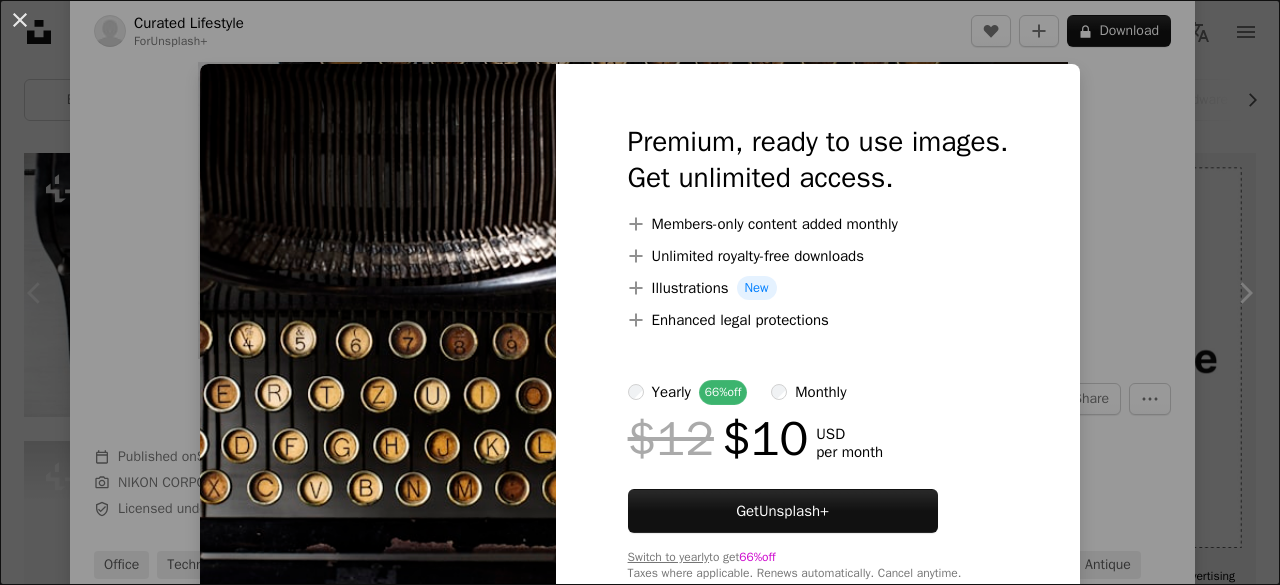 click on "An X shape Premium, ready to use images. Get unlimited access. A plus sign Members-only content added monthly A plus sign Unlimited royalty-free downloads A plus sign Illustrations  New A plus sign Enhanced legal protections yearly 66%  off monthly $12   $10 USD per month Get  Unsplash+ Switch to yearly  to get  66%  off Taxes where applicable. Renews automatically. Cancel anytime." at bounding box center [640, 292] 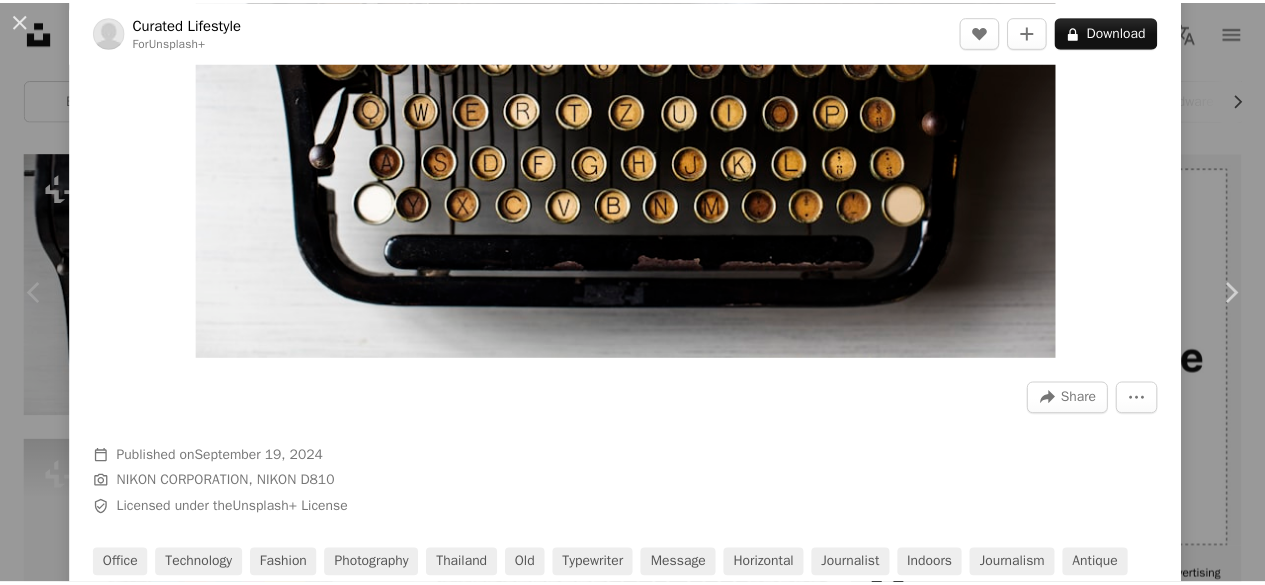 scroll, scrollTop: 0, scrollLeft: 0, axis: both 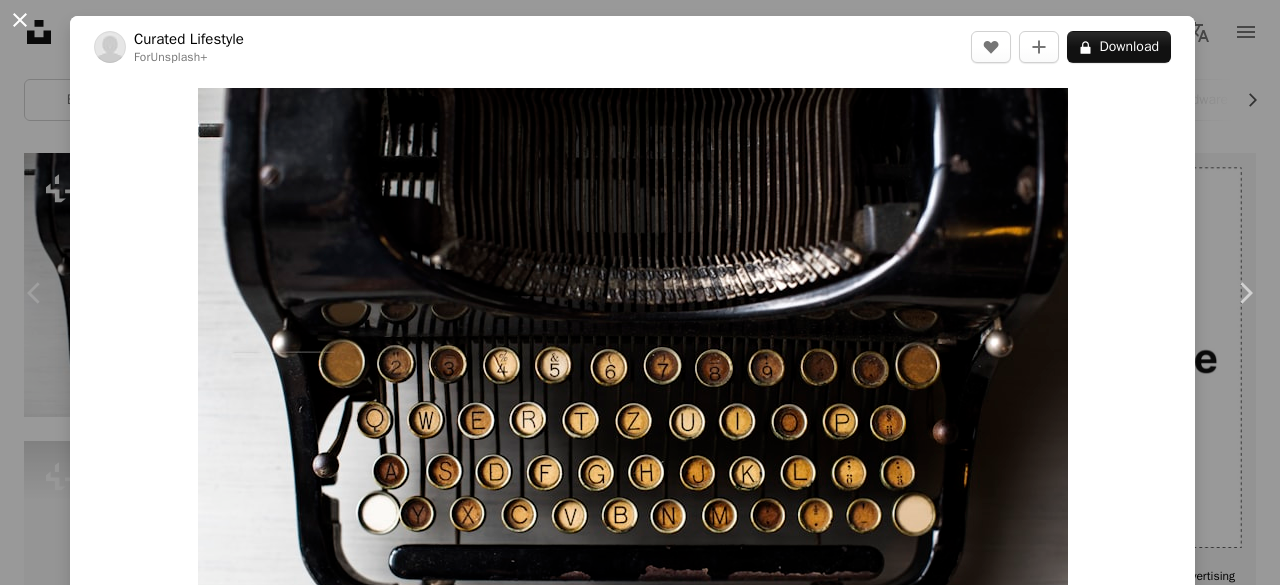 click on "An X shape" at bounding box center [20, 20] 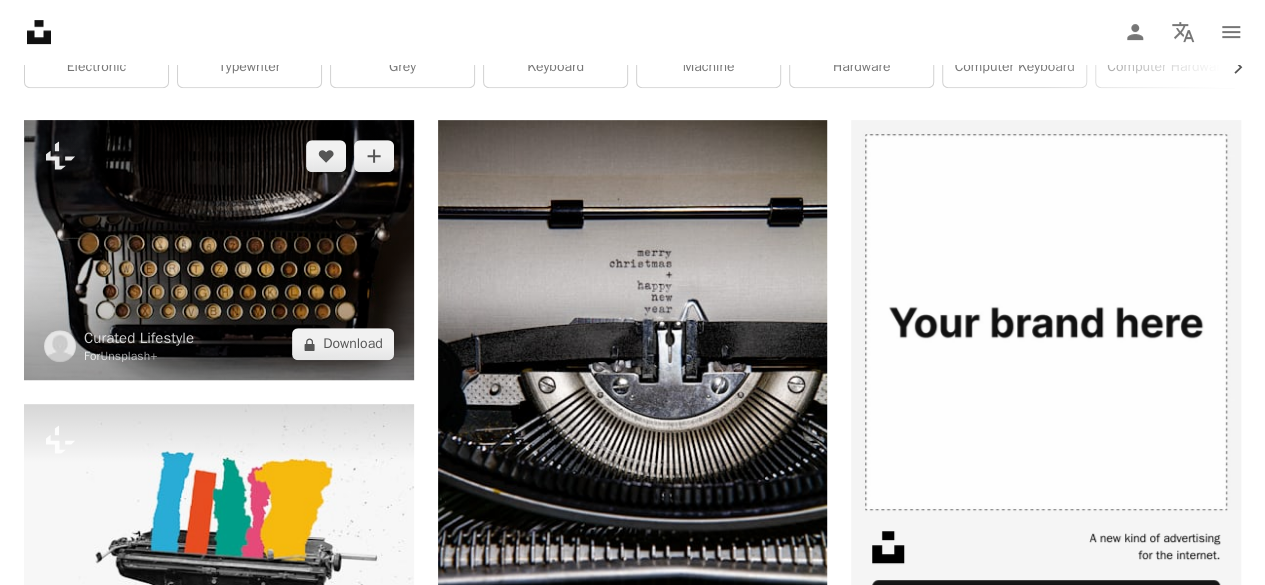 scroll, scrollTop: 432, scrollLeft: 0, axis: vertical 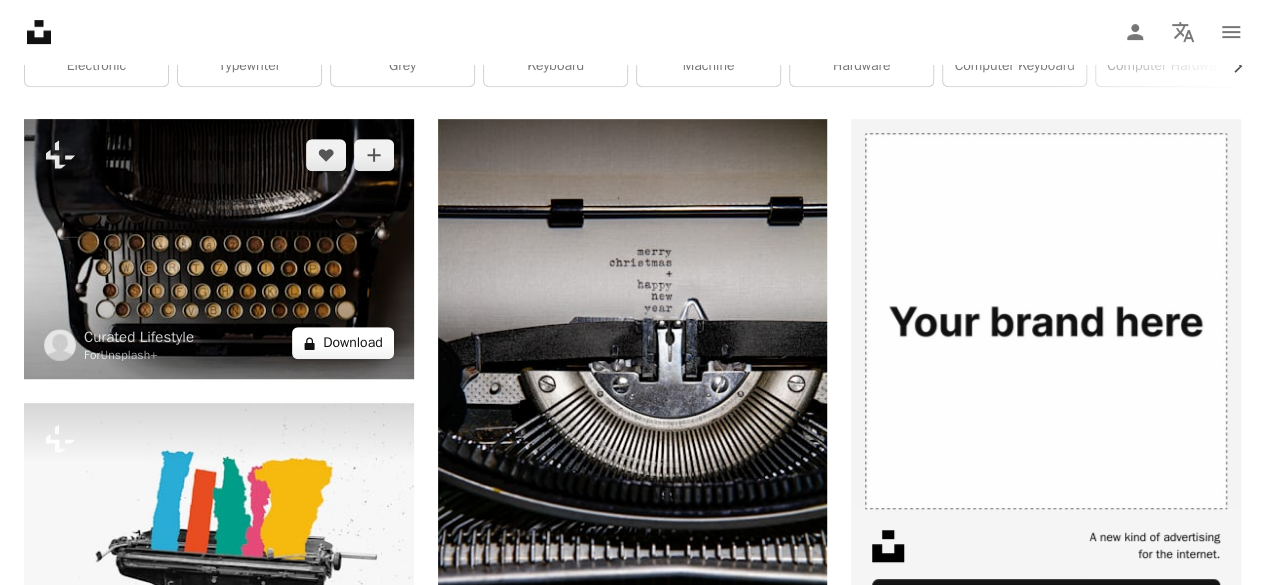 click on "A lock Download" at bounding box center (343, 343) 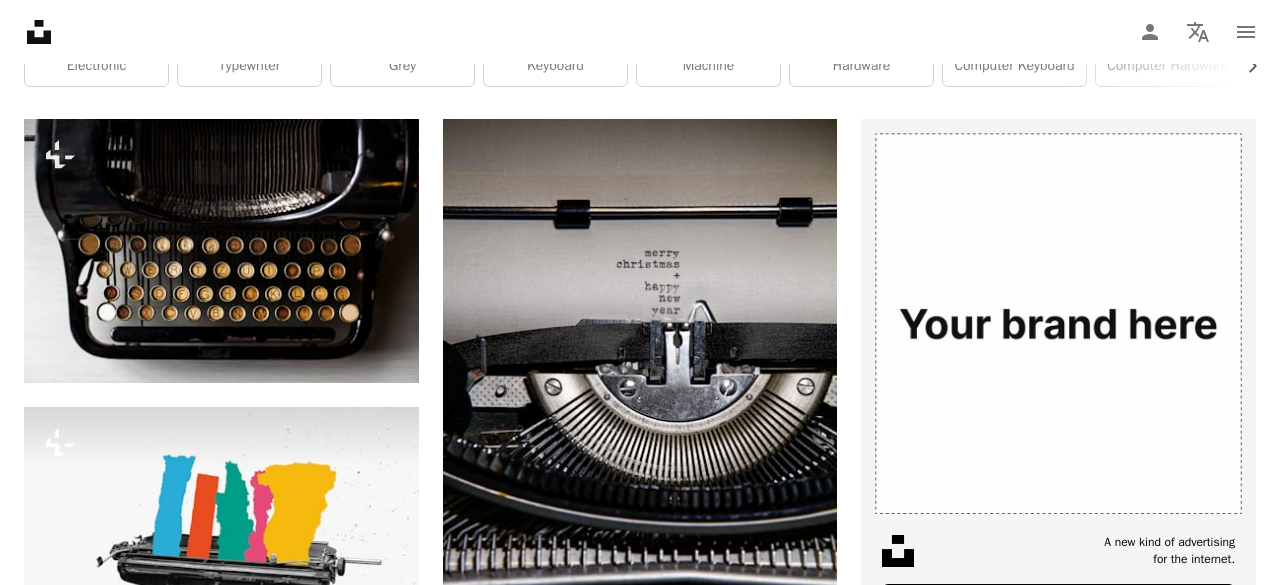 click on "An X shape Premium, ready to use images. Get unlimited access. A plus sign Members-only content added monthly A plus sign Unlimited royalty-free downloads A plus sign Illustrations  New A plus sign Enhanced legal protections yearly 66%  off monthly $12   $4 USD per month * Get  Unsplash+ * When paid annually, billed upfront  $48 Taxes where applicable. Renews automatically. Cancel anytime." at bounding box center (640, 4423) 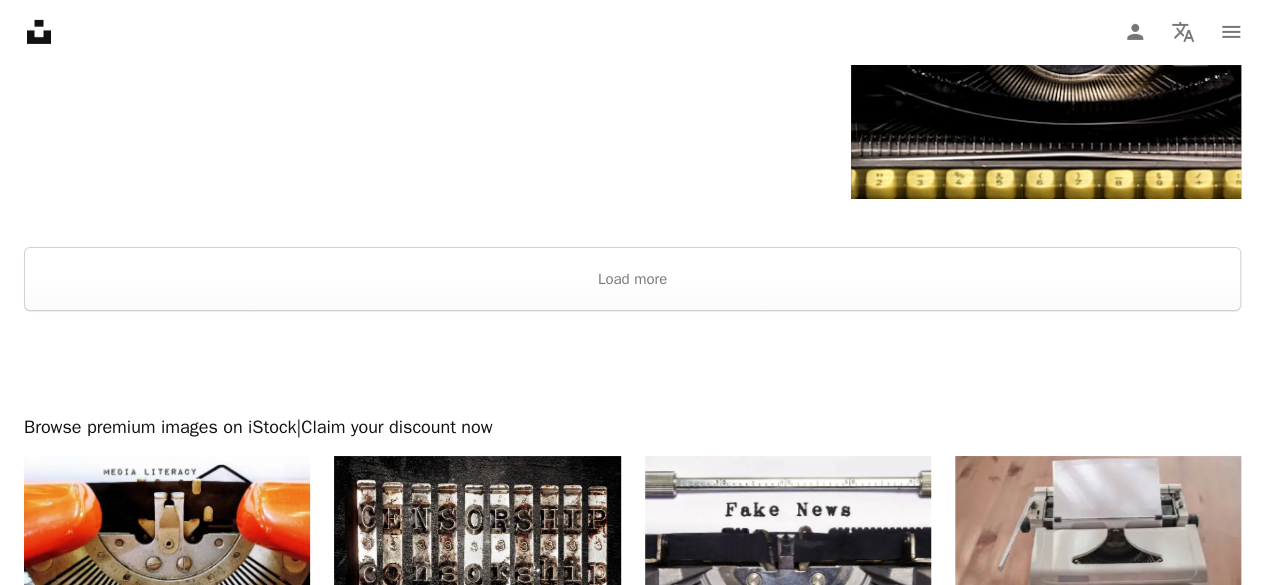 scroll, scrollTop: 3432, scrollLeft: 0, axis: vertical 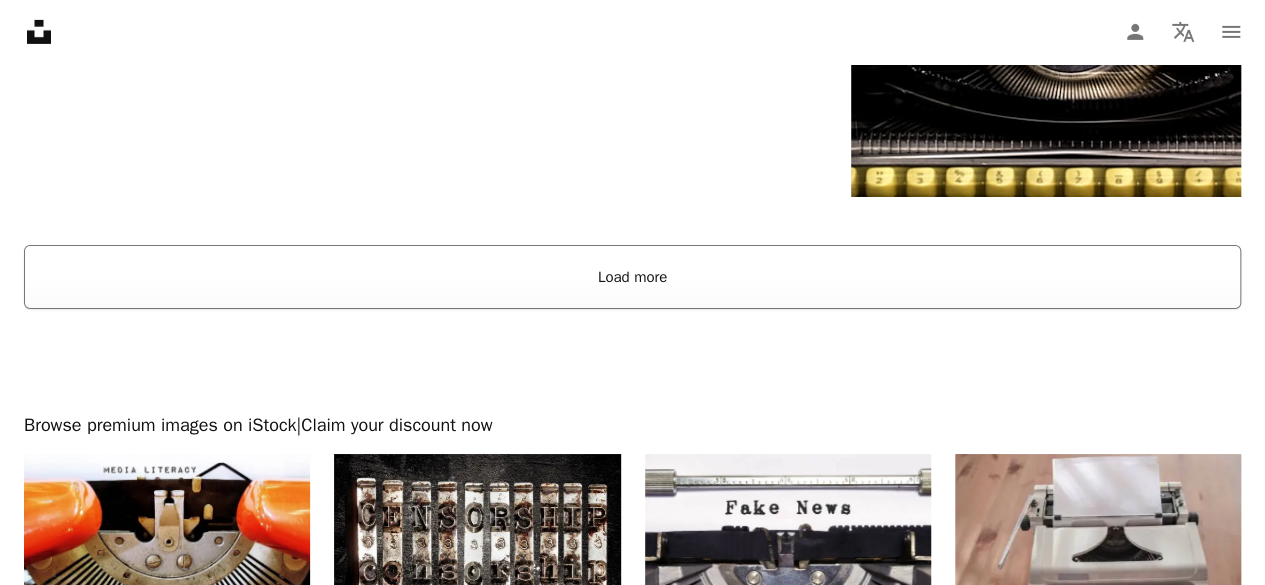 click on "Load more" at bounding box center [632, 277] 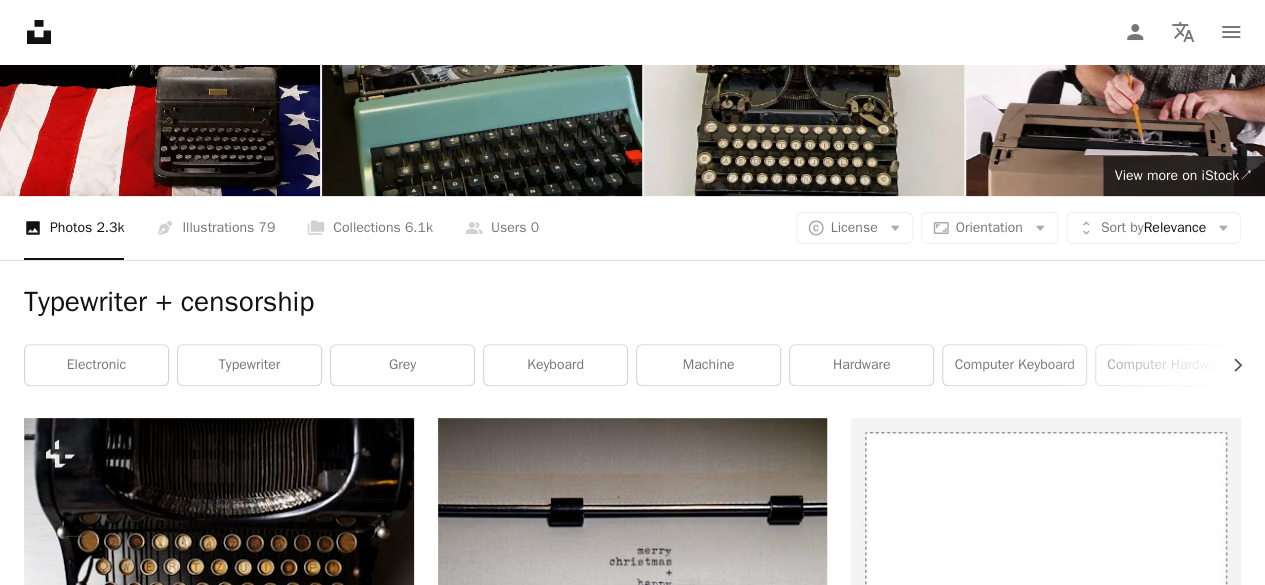 scroll, scrollTop: 191, scrollLeft: 0, axis: vertical 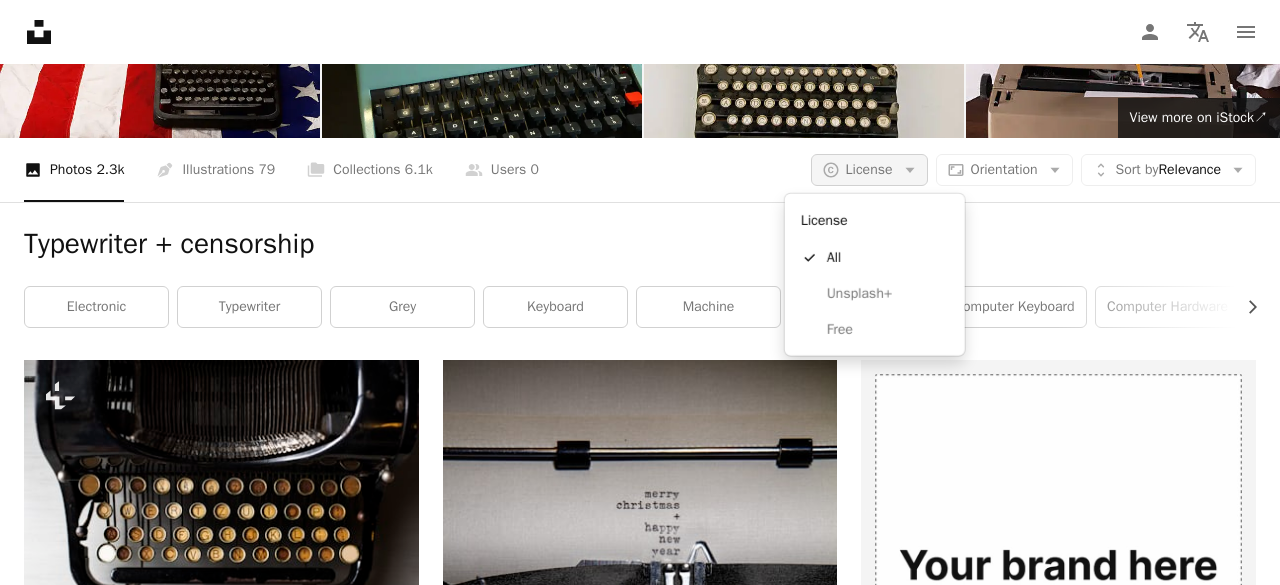 click on "Arrow down" 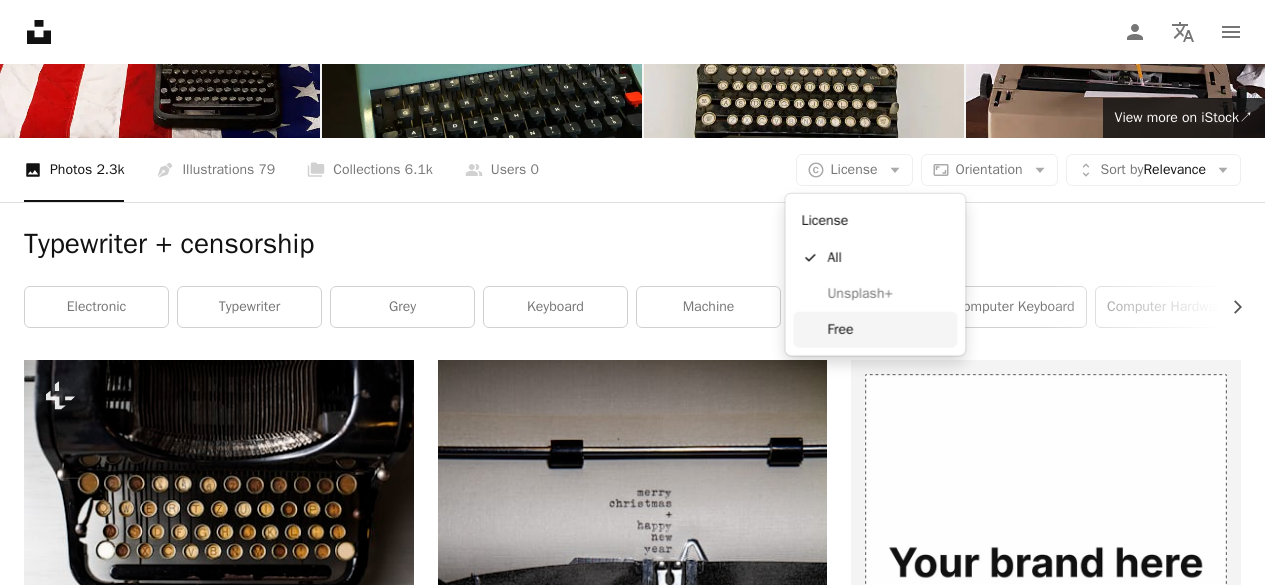 click on "Free" at bounding box center (888, 330) 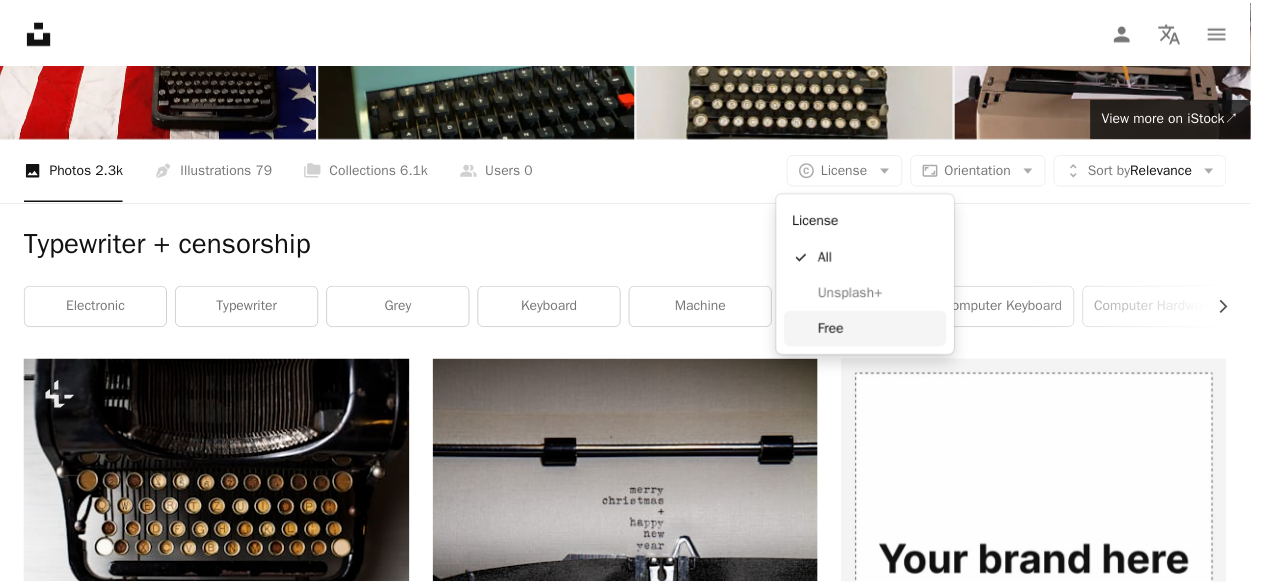 scroll, scrollTop: 0, scrollLeft: 0, axis: both 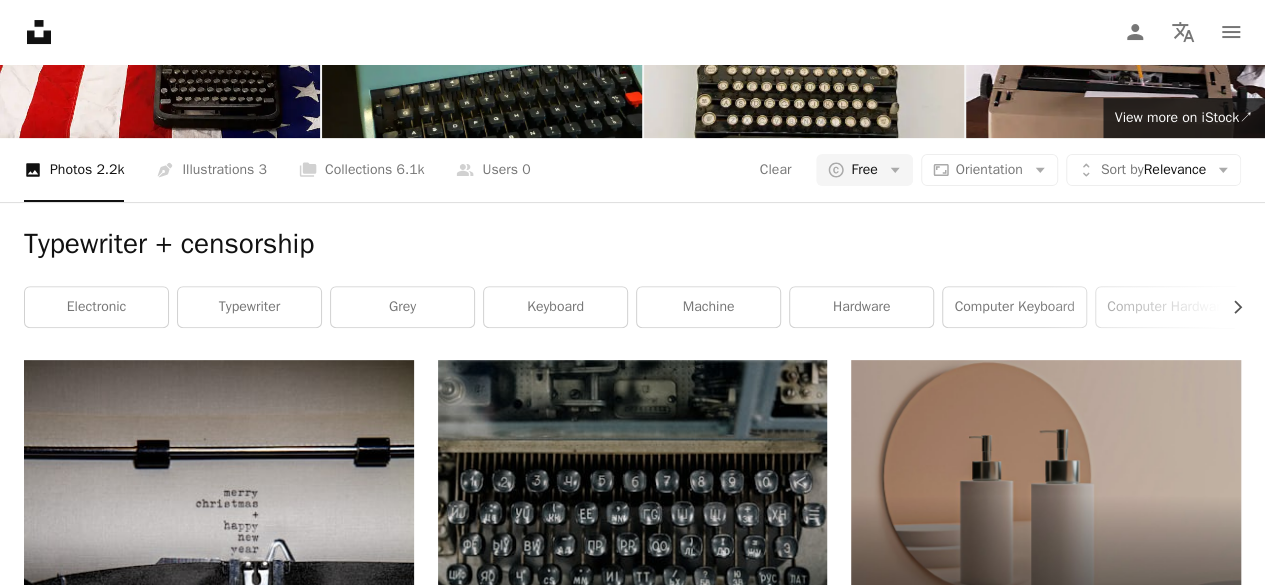 click on "Arrow pointing down" at bounding box center [1201, 4040] 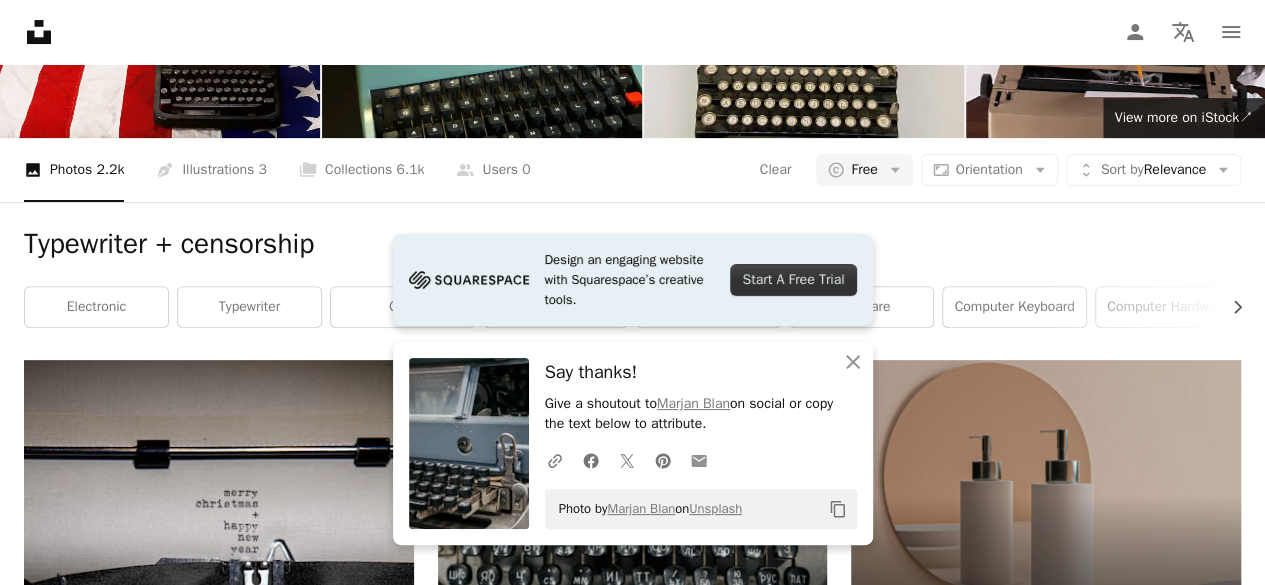click 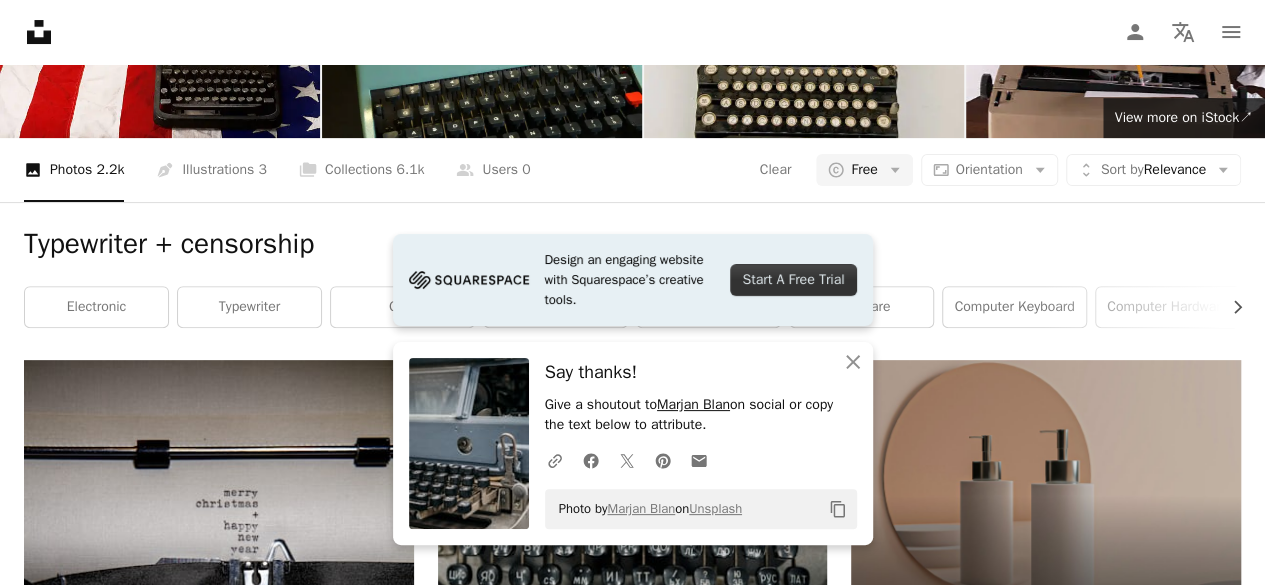 scroll, scrollTop: 3817, scrollLeft: 0, axis: vertical 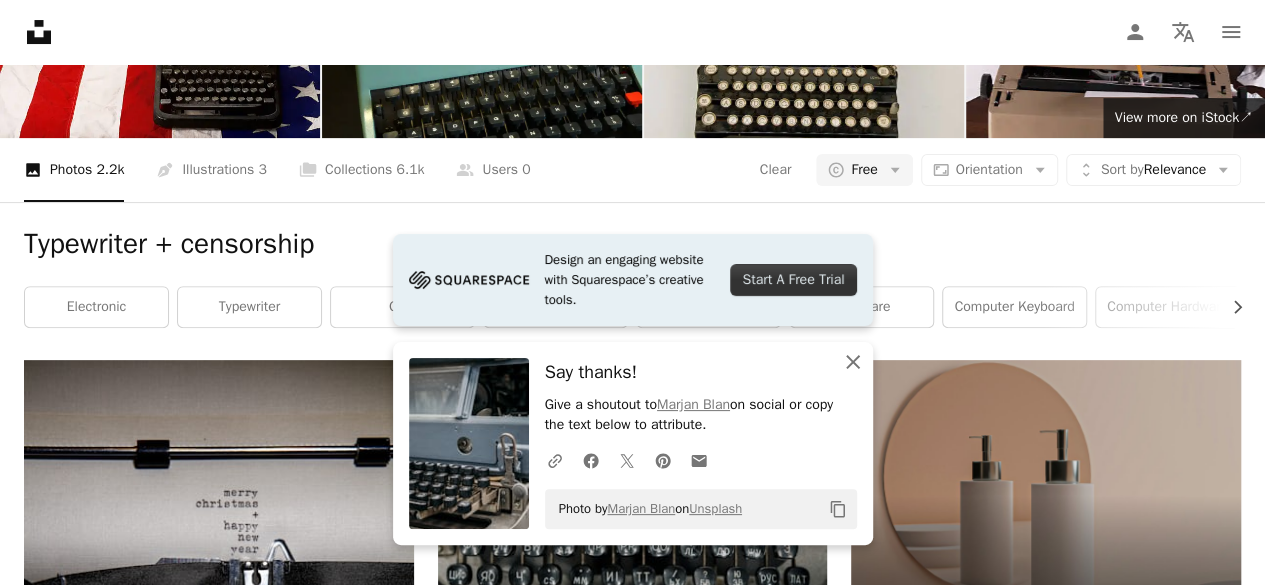 click on "An X shape" 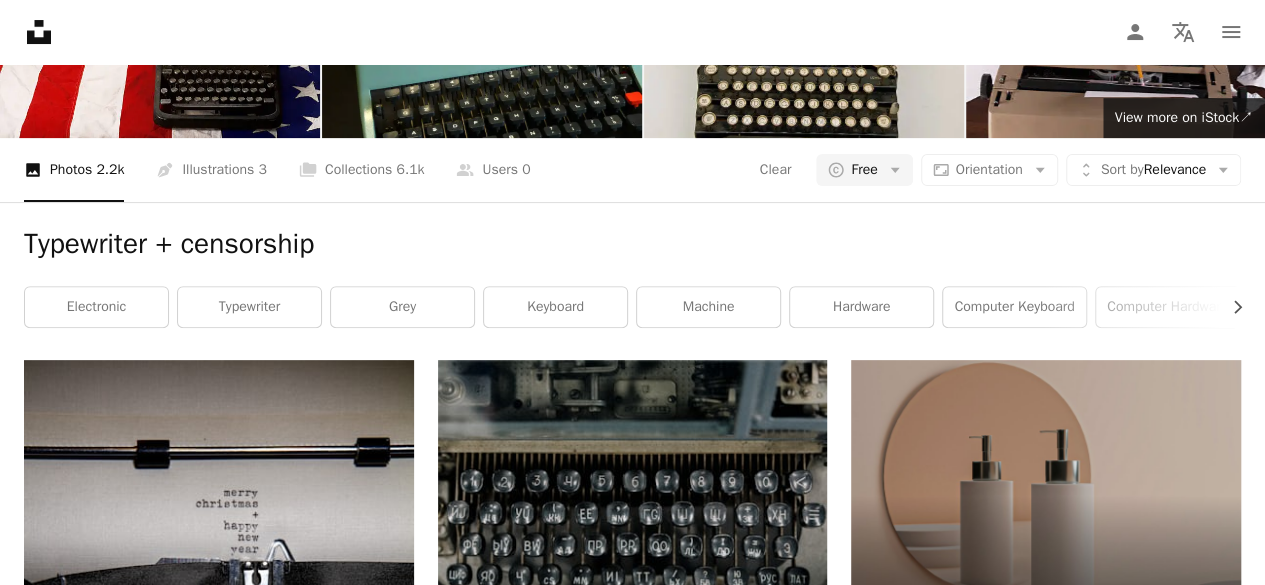 scroll, scrollTop: 0, scrollLeft: 0, axis: both 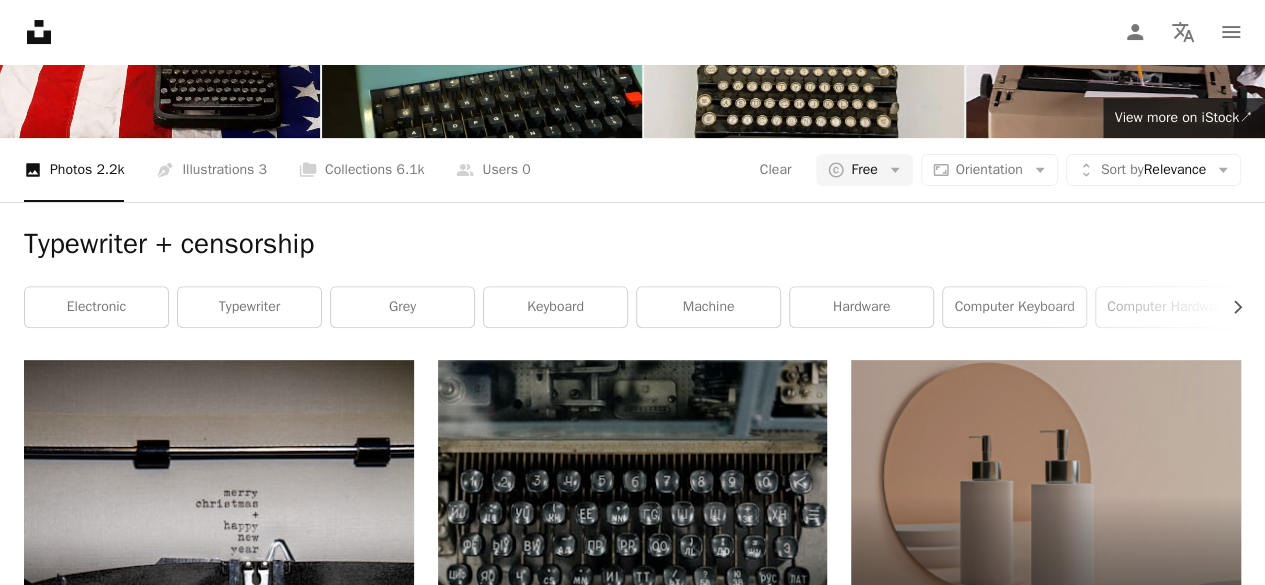 drag, startPoint x: 219, startPoint y: 85, endPoint x: 1, endPoint y: 113, distance: 219.79082 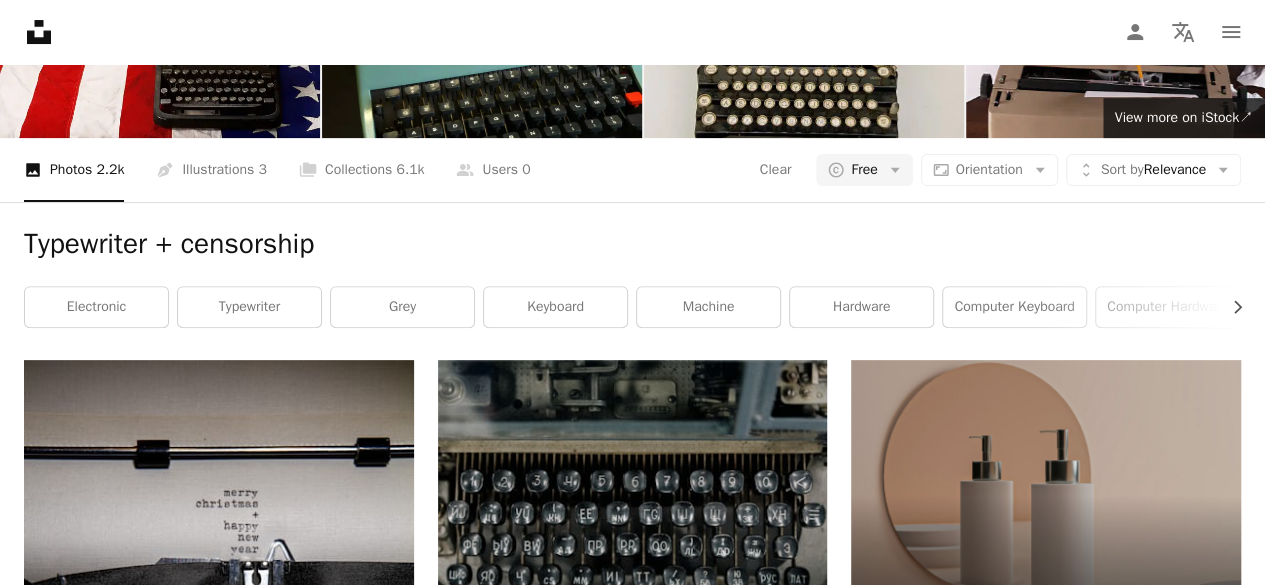 type on "**********" 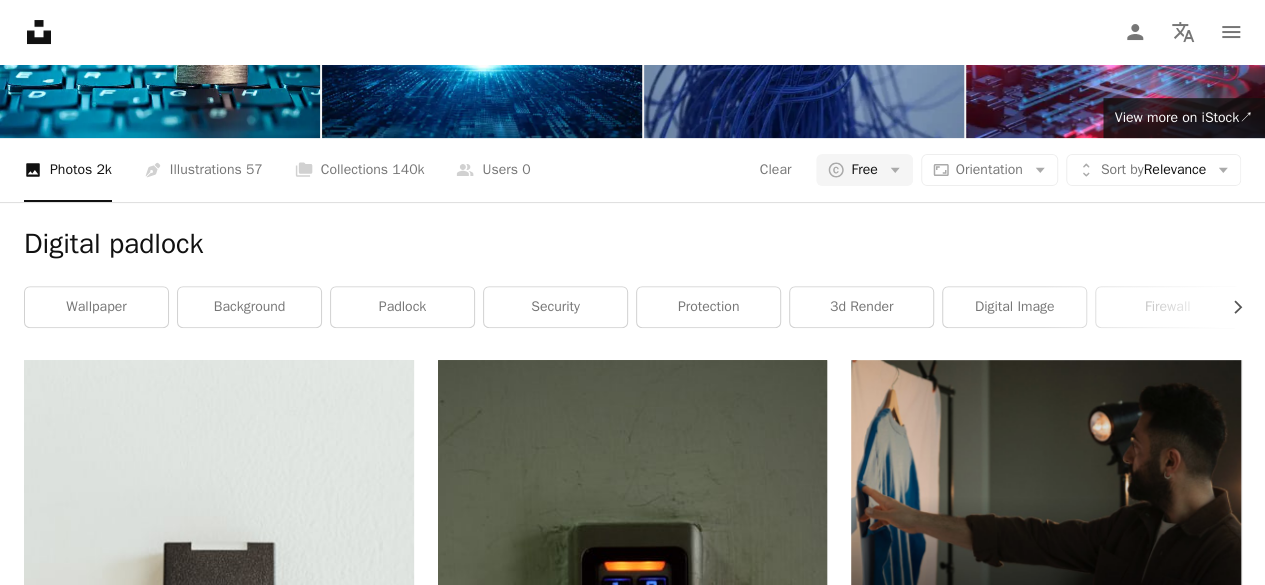 scroll, scrollTop: 86, scrollLeft: 0, axis: vertical 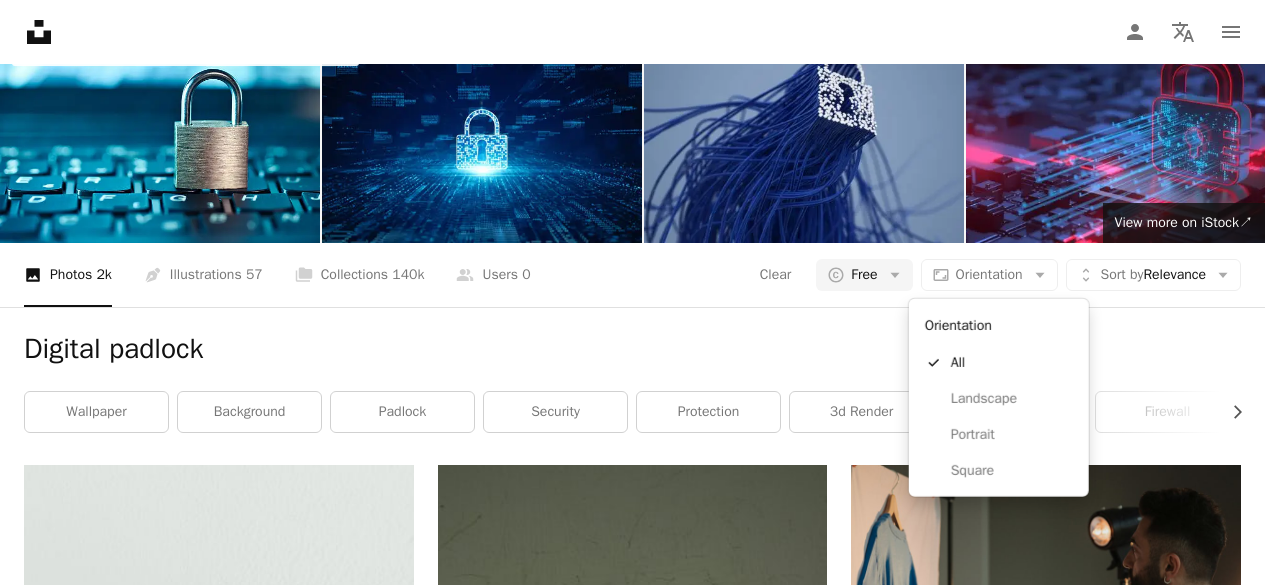 drag, startPoint x: 978, startPoint y: 287, endPoint x: 883, endPoint y: 319, distance: 100.2447 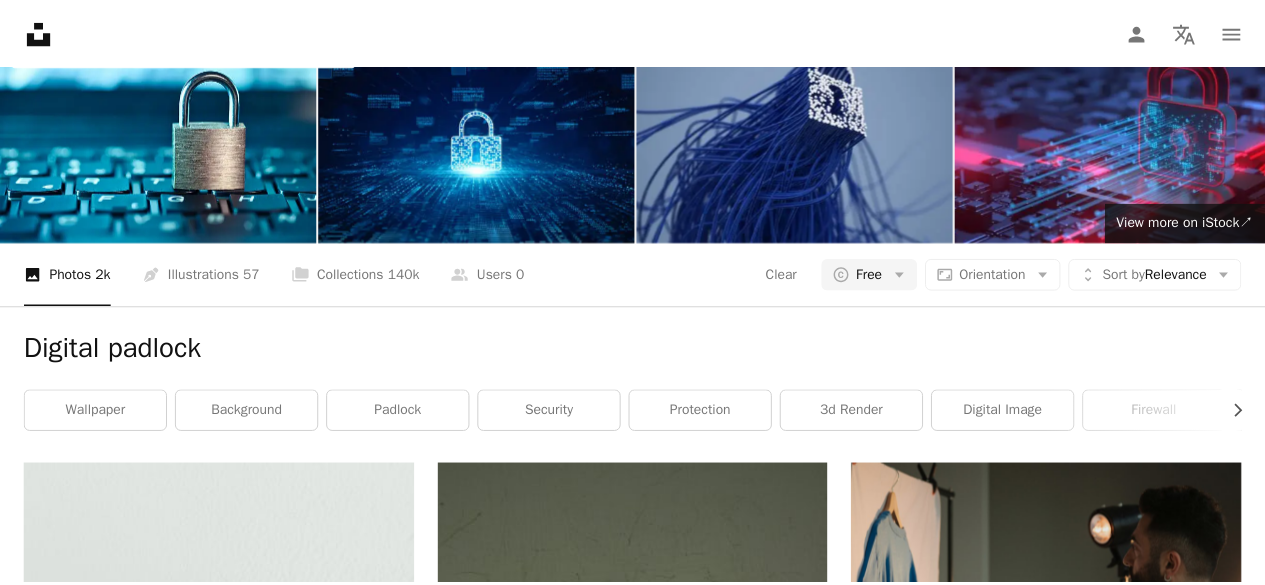scroll, scrollTop: 86, scrollLeft: 0, axis: vertical 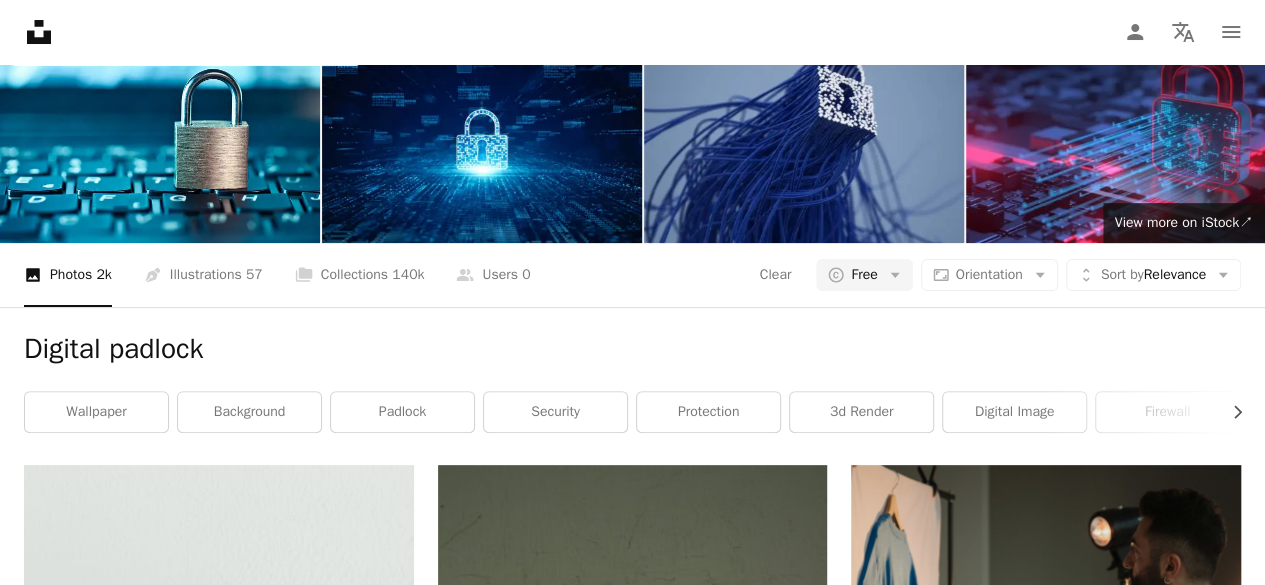 click on "Digital padlock Chevron right wallpaper background padlock security protection 3d render digital image firewall internet render lock illustration" at bounding box center (632, 386) 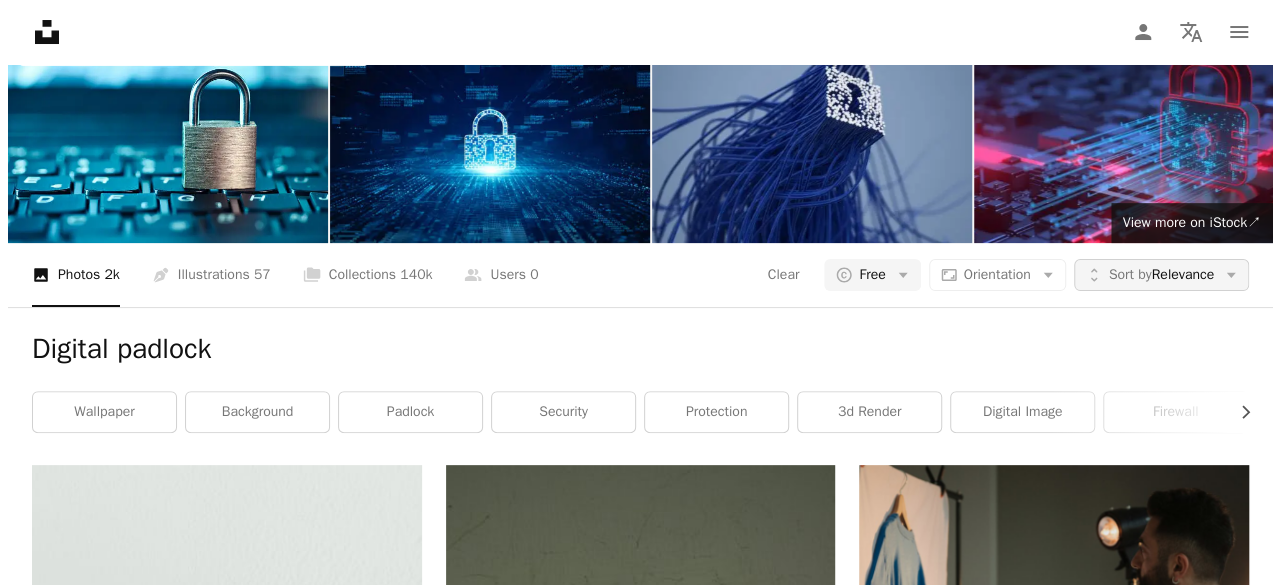 scroll, scrollTop: 0, scrollLeft: 0, axis: both 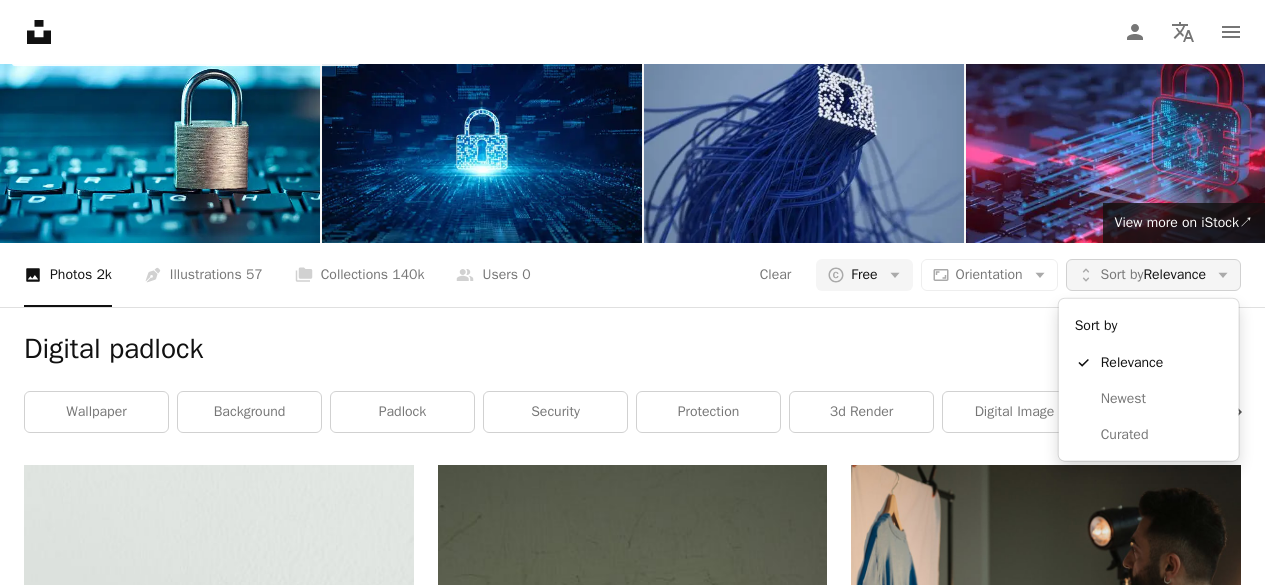 click on "Unfold Sort by  Relevance Arrow down" at bounding box center (1153, 275) 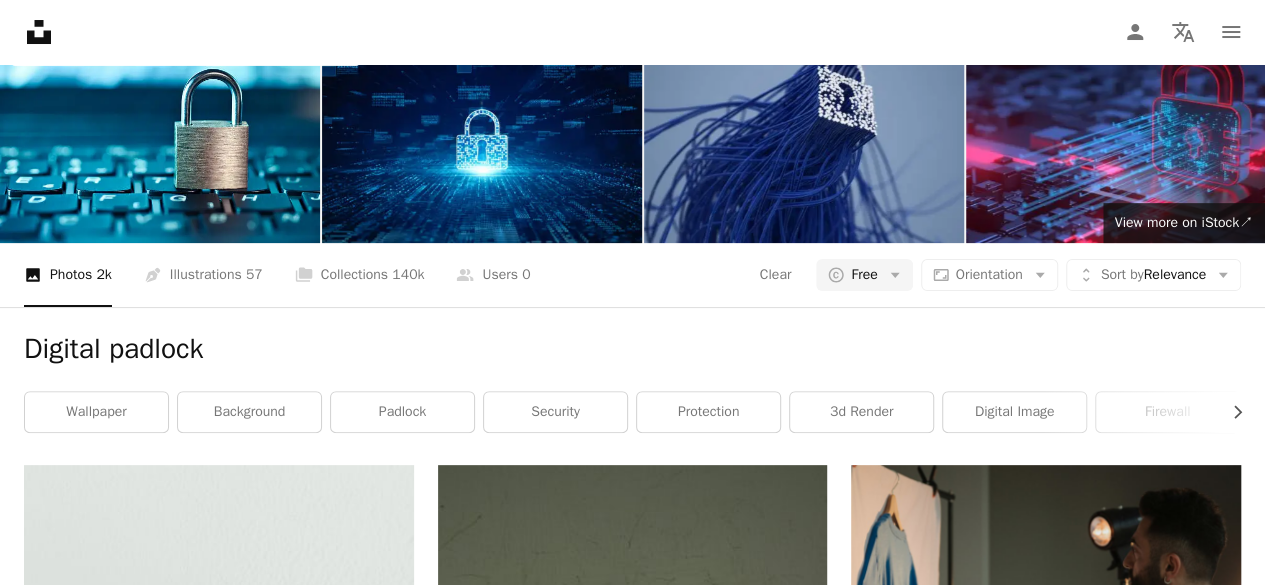 scroll, scrollTop: 76, scrollLeft: 0, axis: vertical 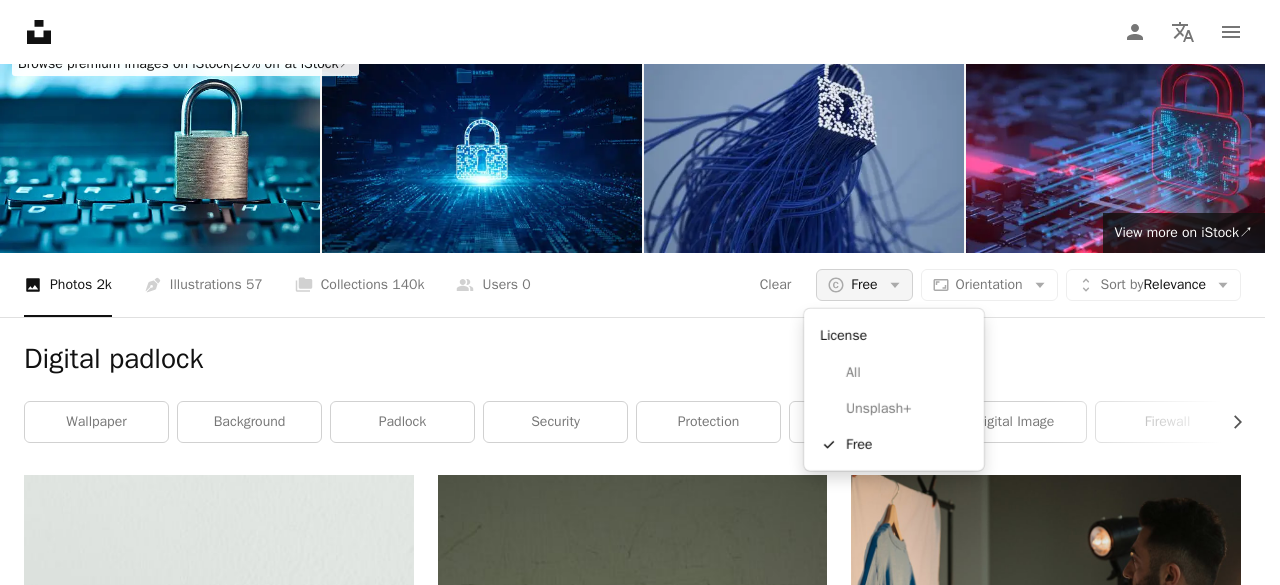 click on "Free" at bounding box center [864, 285] 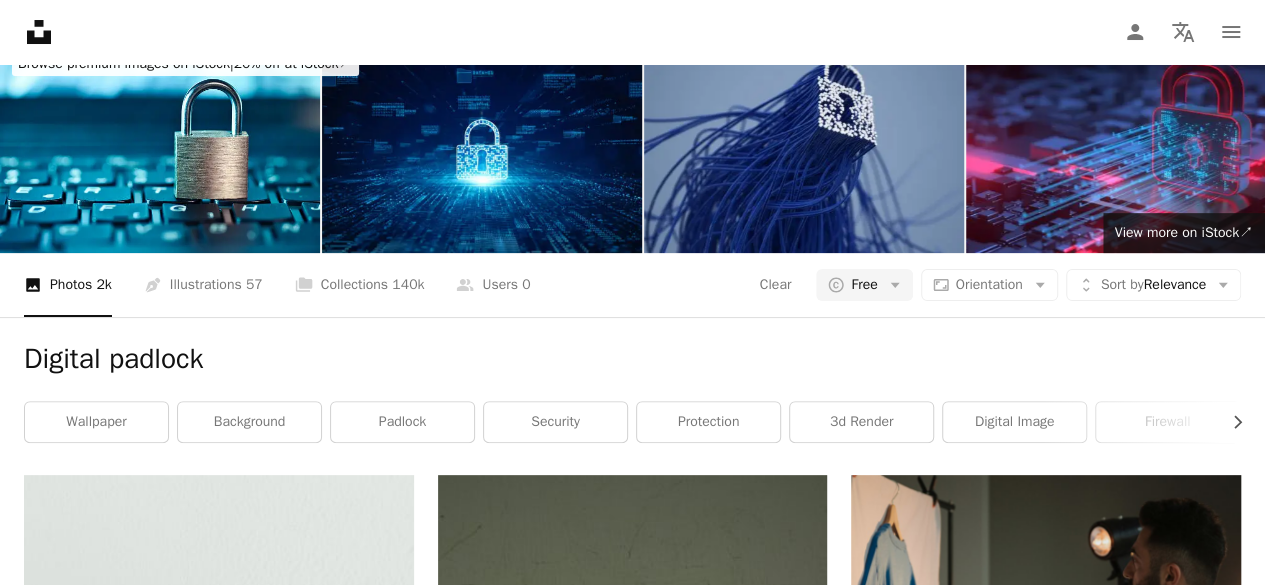 scroll, scrollTop: 3552, scrollLeft: 0, axis: vertical 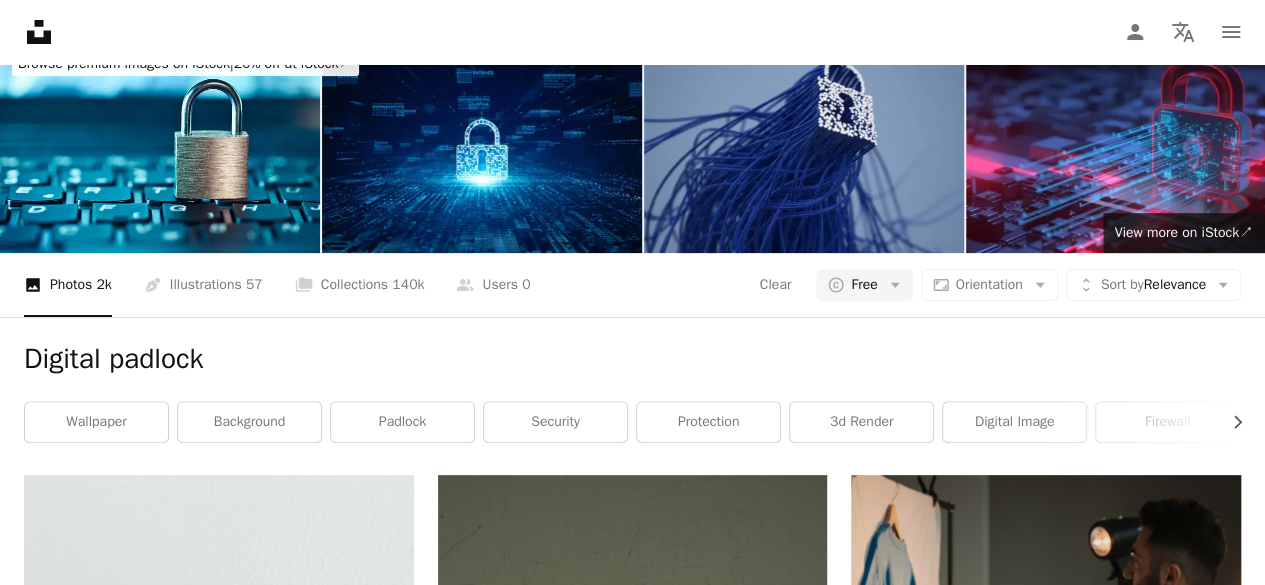 drag, startPoint x: 208, startPoint y: 74, endPoint x: 0, endPoint y: 96, distance: 209.16023 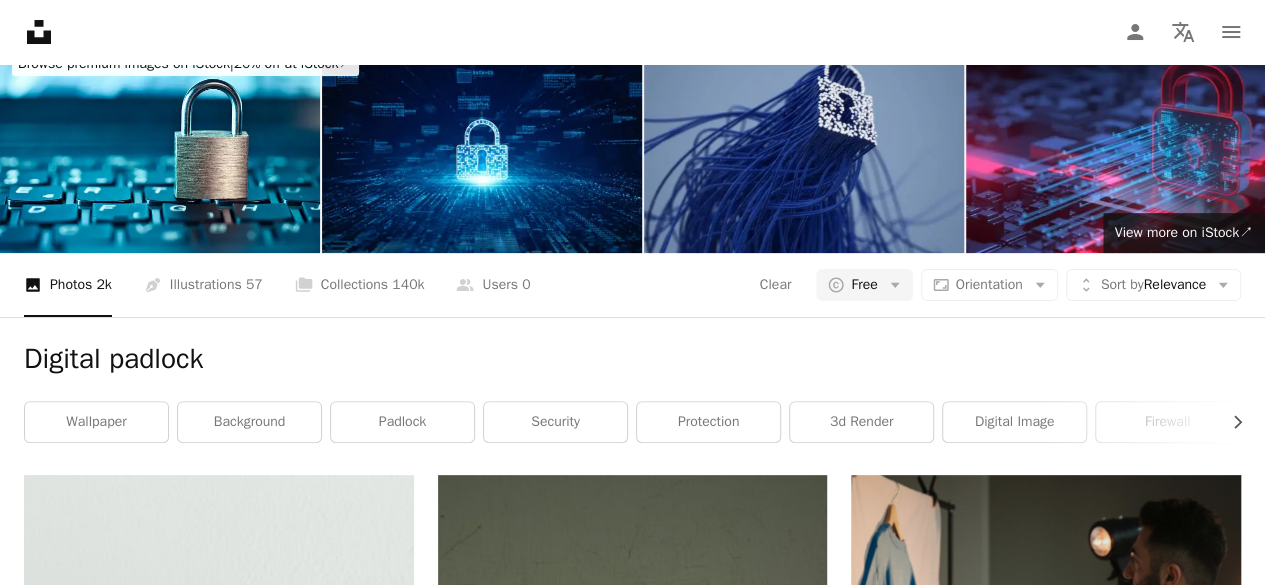 type on "**********" 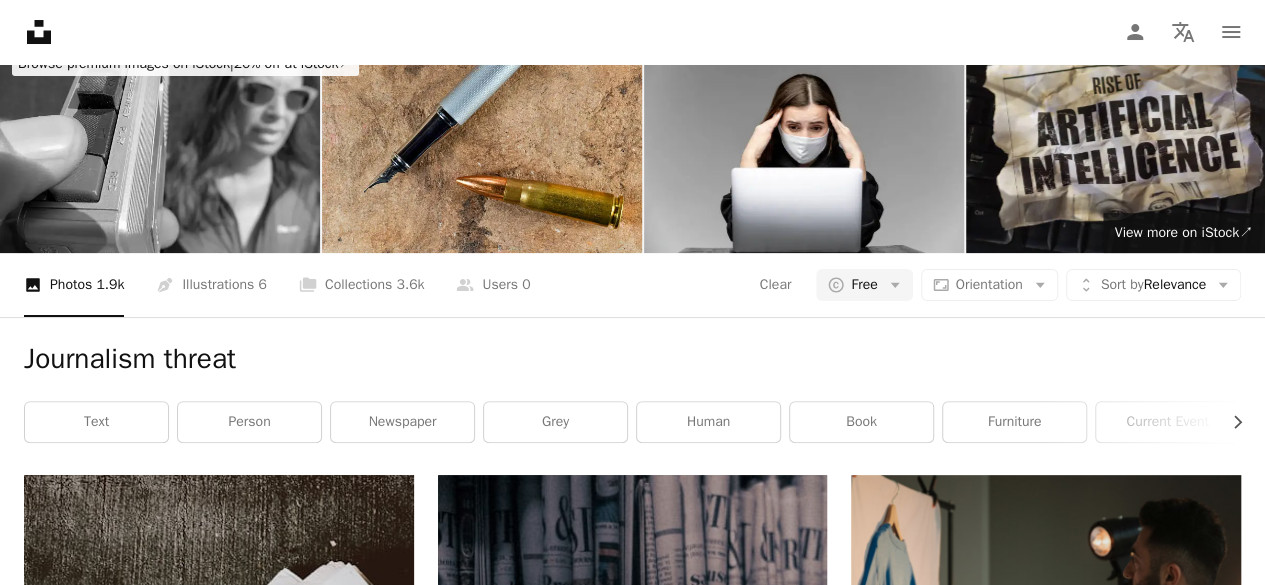 scroll, scrollTop: 3268, scrollLeft: 0, axis: vertical 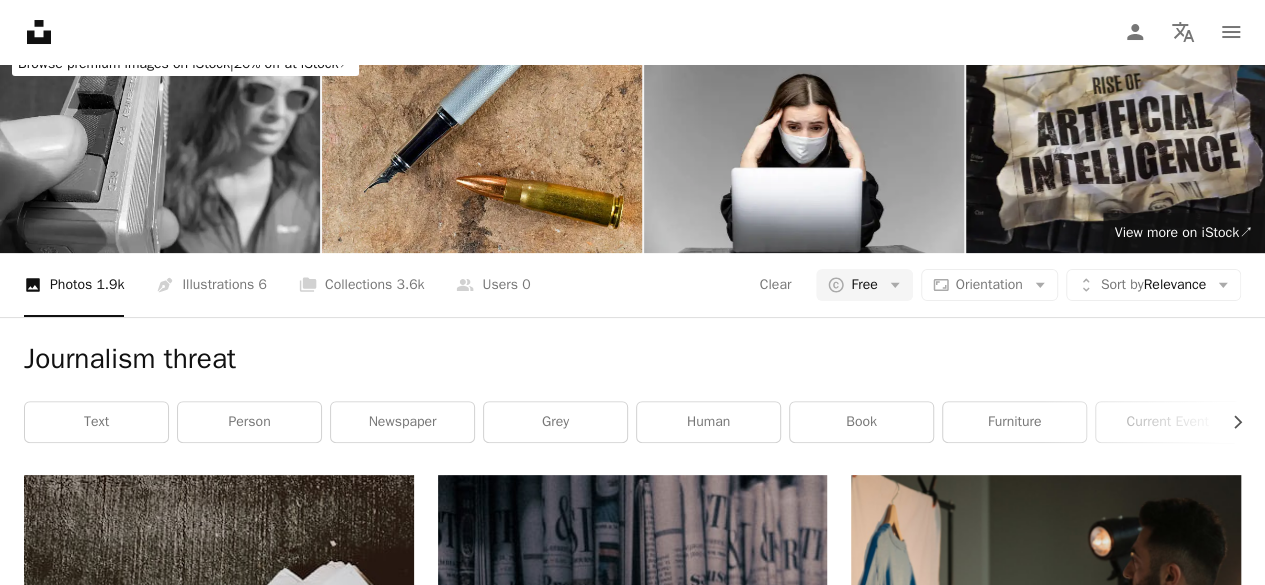 drag, startPoint x: 212, startPoint y: 80, endPoint x: 0, endPoint y: 131, distance: 218.04816 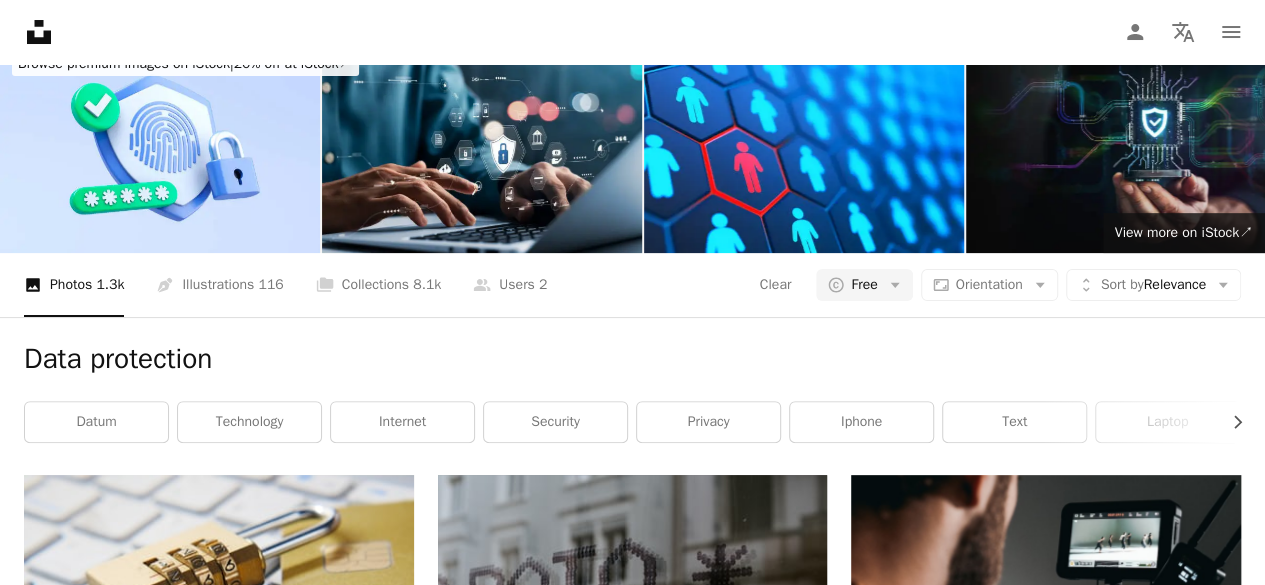 click on "Load more" at bounding box center (632, 2927) 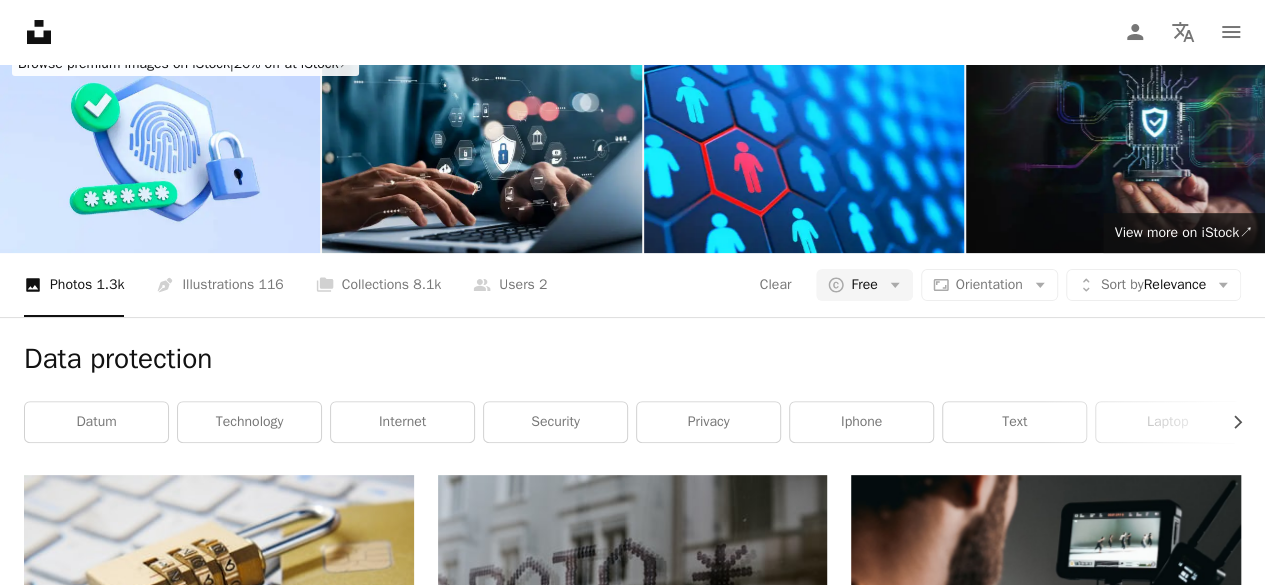 scroll, scrollTop: 0, scrollLeft: 0, axis: both 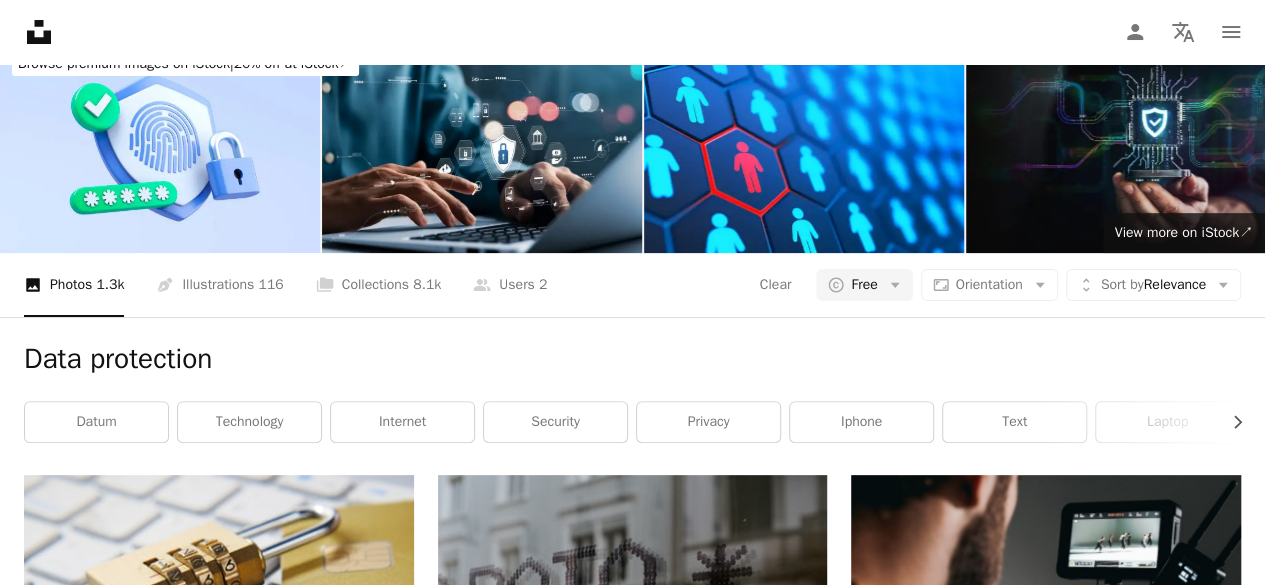 drag, startPoint x: 178, startPoint y: 77, endPoint x: 0, endPoint y: 137, distance: 187.84036 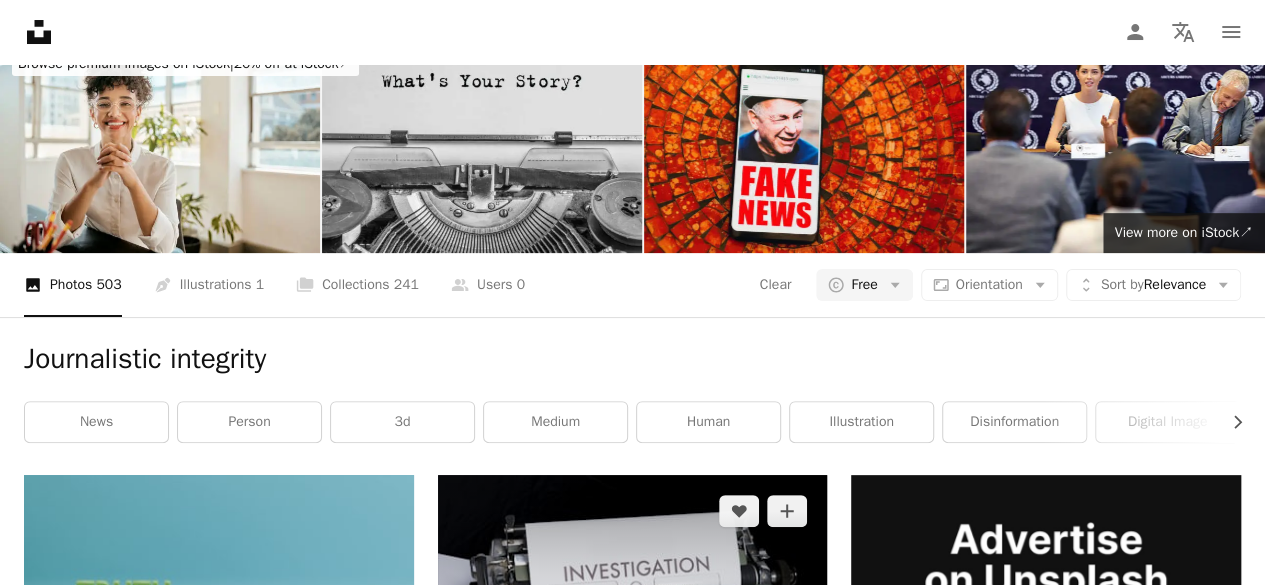 scroll, scrollTop: 3142, scrollLeft: 0, axis: vertical 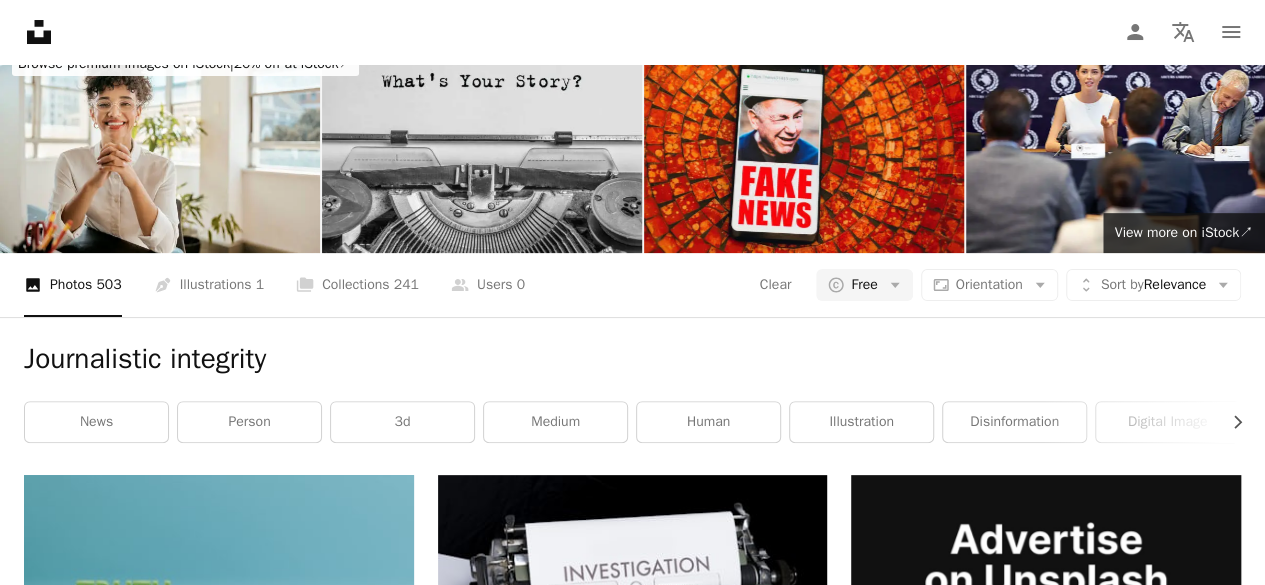click on "Load more" at bounding box center [632, 3447] 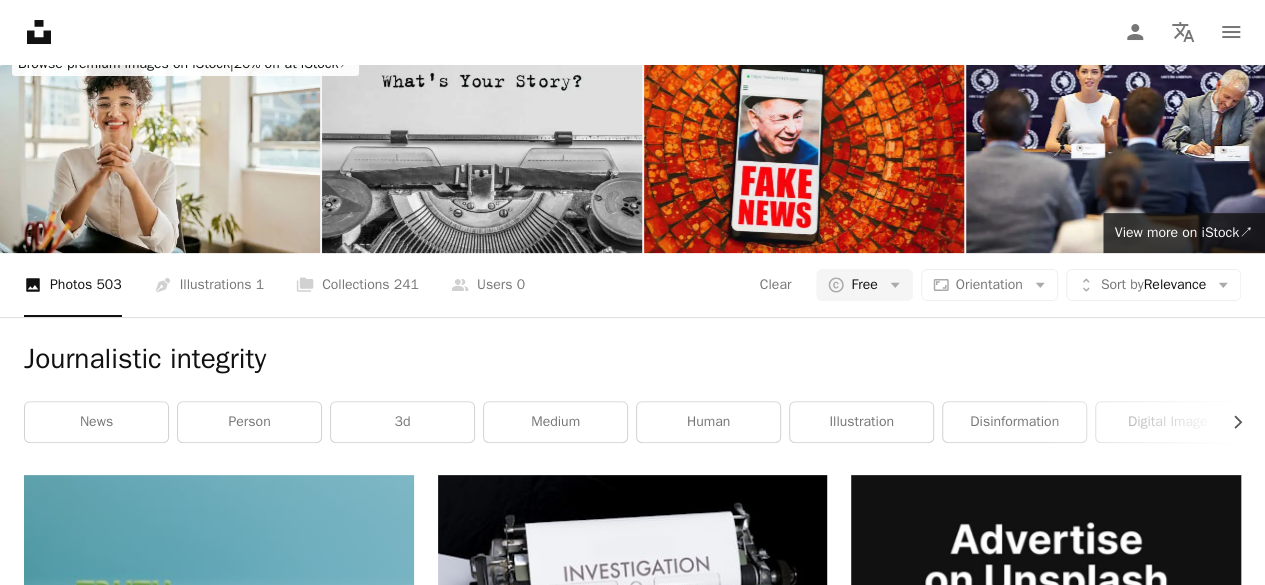 scroll, scrollTop: 10196, scrollLeft: 0, axis: vertical 